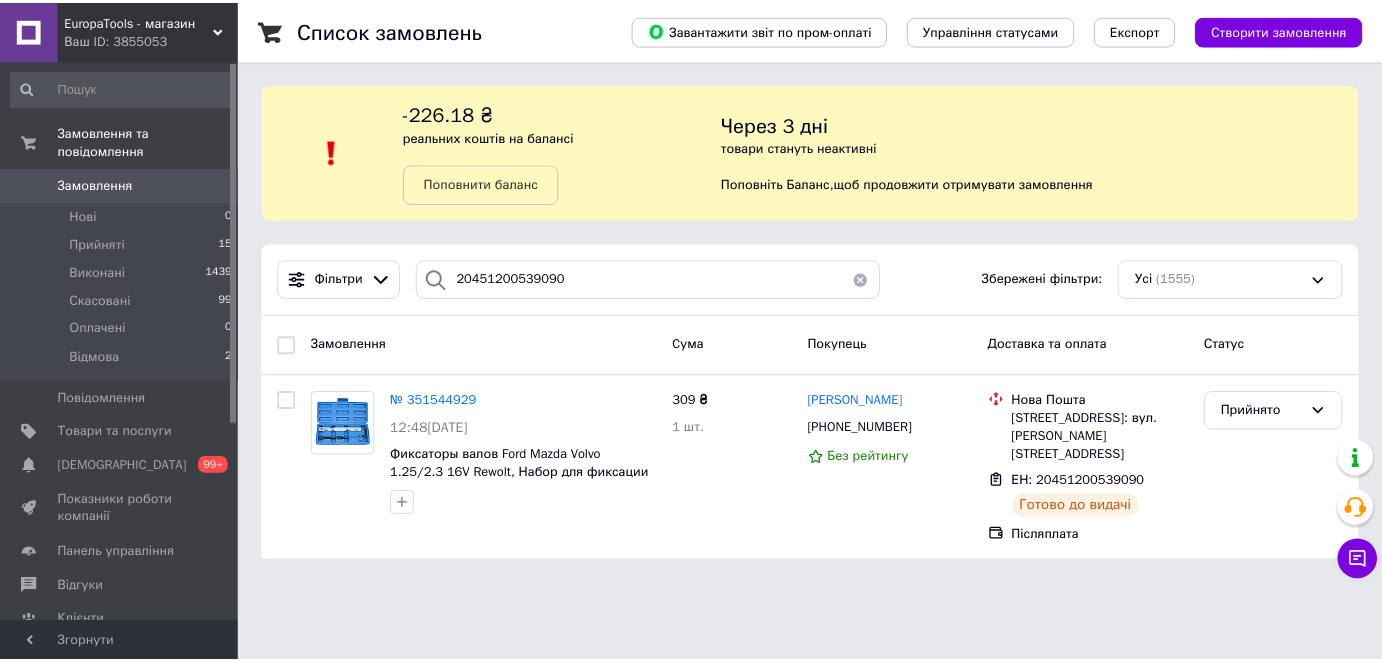 scroll, scrollTop: 0, scrollLeft: 0, axis: both 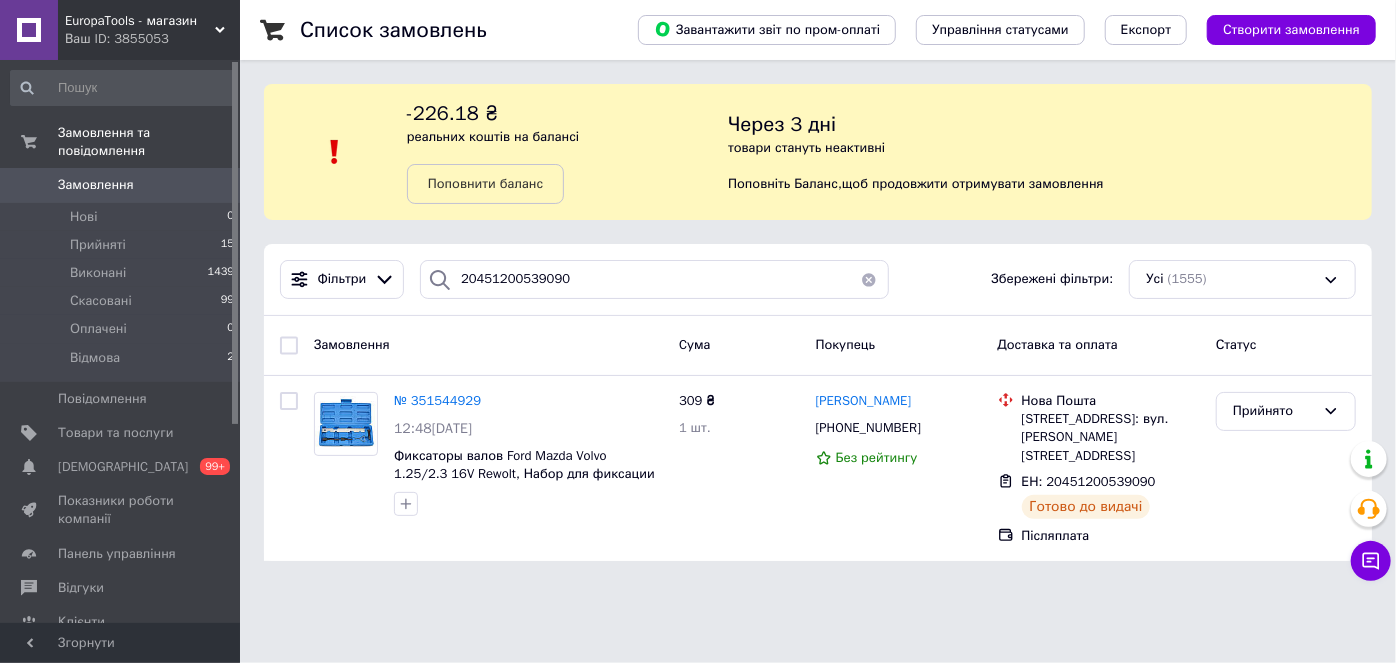 click on "20451200539090" at bounding box center (654, 279) 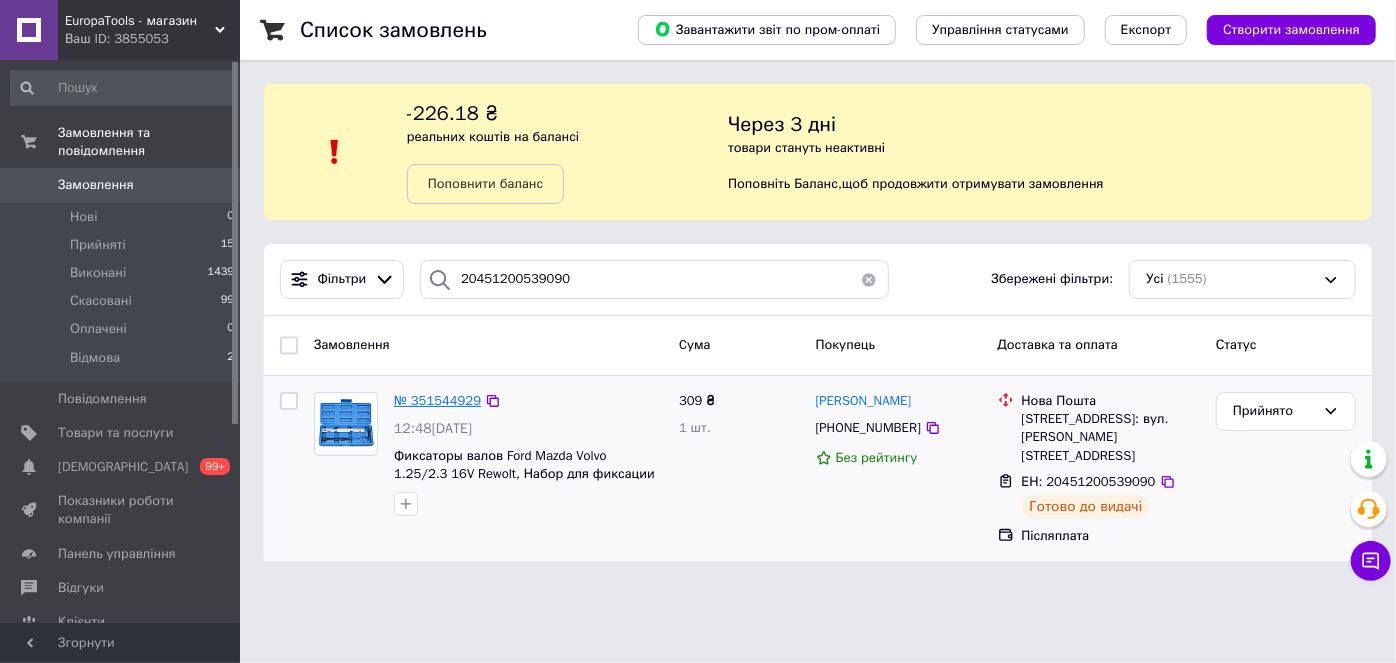 click on "№ 351544929" at bounding box center (437, 400) 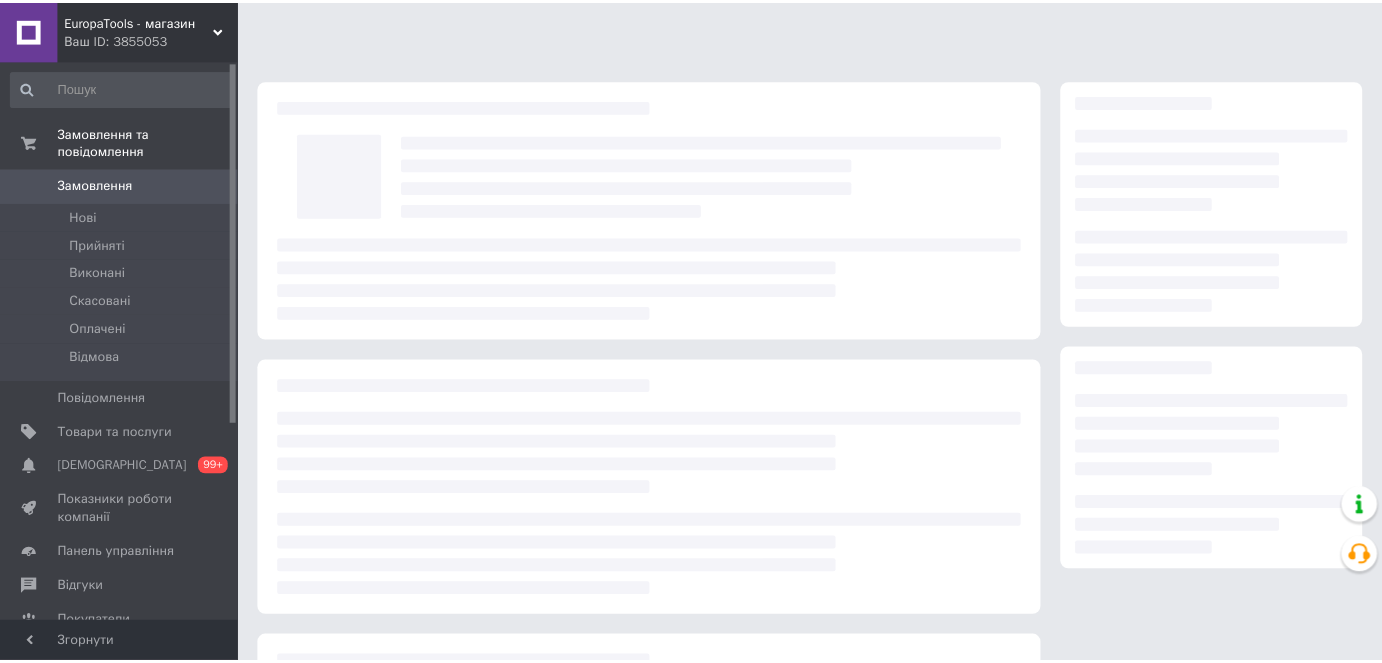 scroll, scrollTop: 0, scrollLeft: 0, axis: both 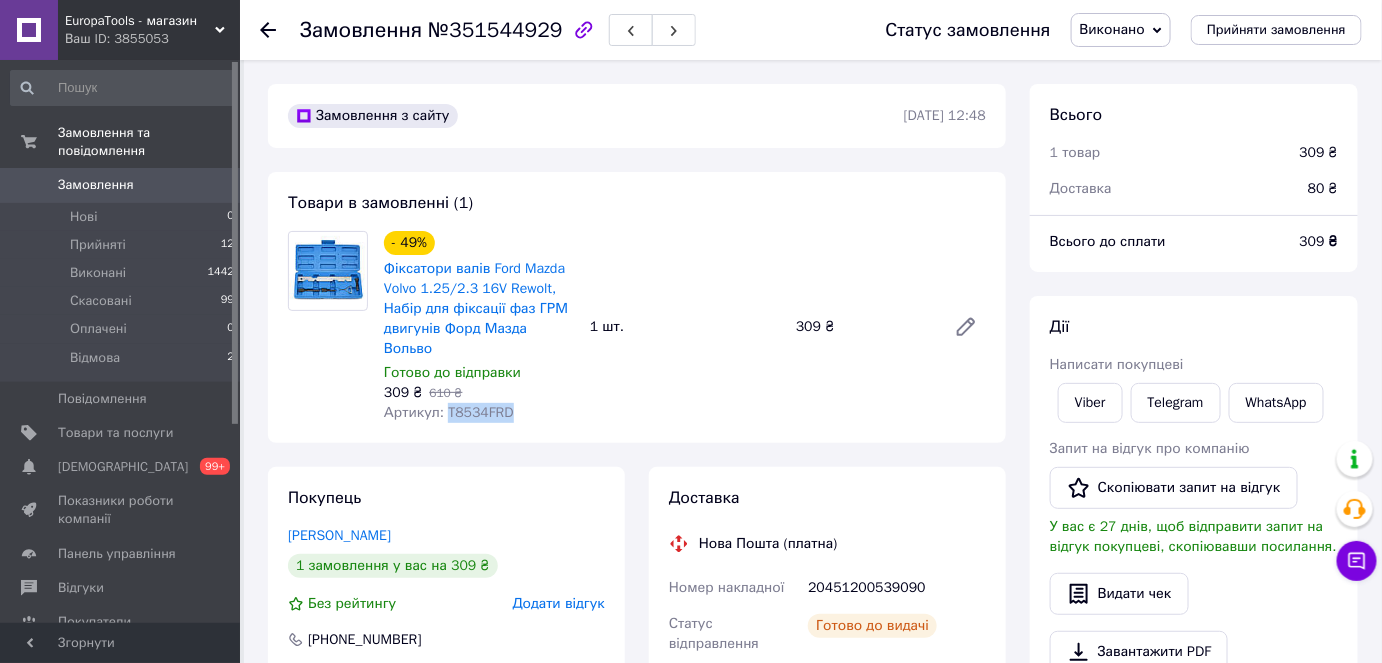drag, startPoint x: 514, startPoint y: 397, endPoint x: 444, endPoint y: 396, distance: 70.00714 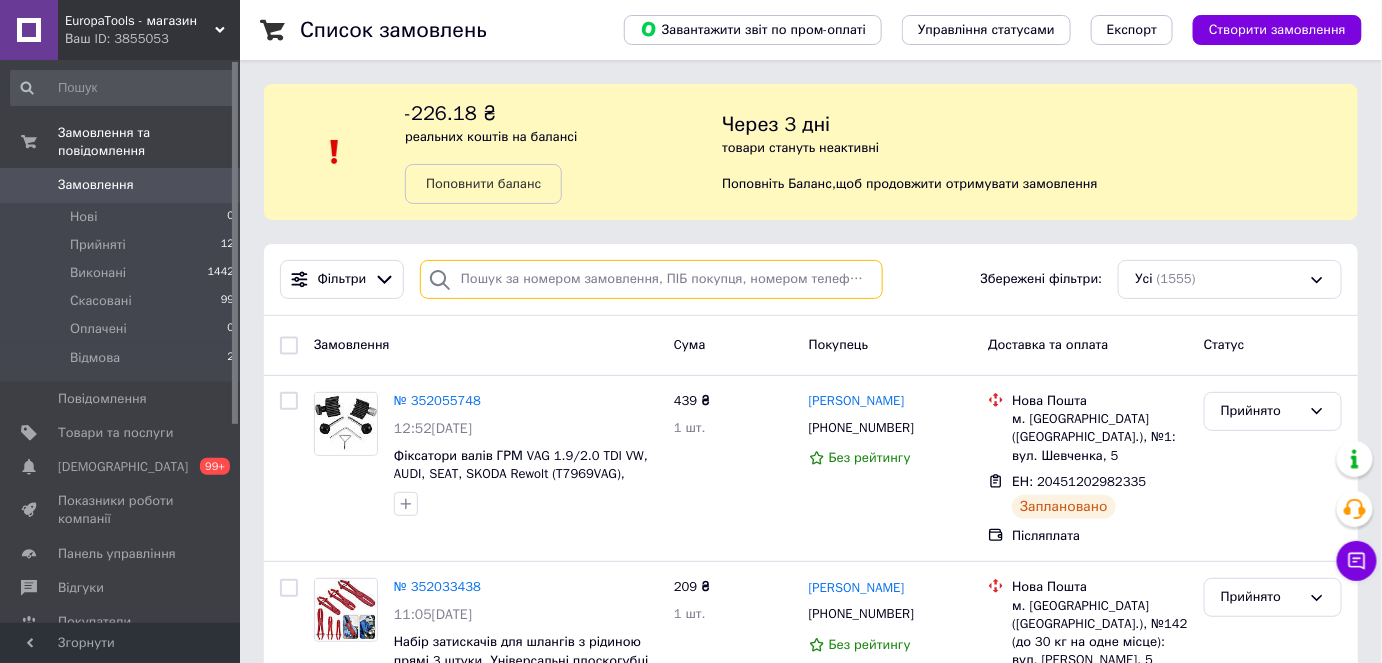 click at bounding box center (651, 279) 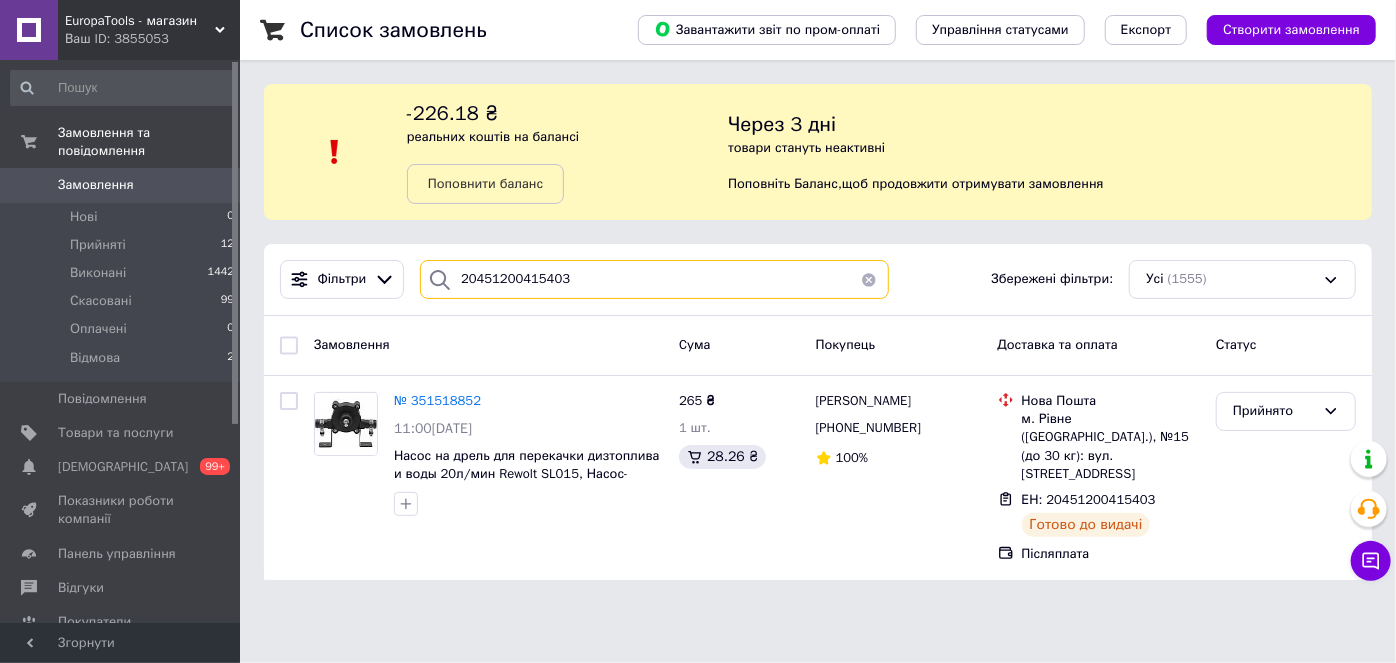 type on "20451200415403" 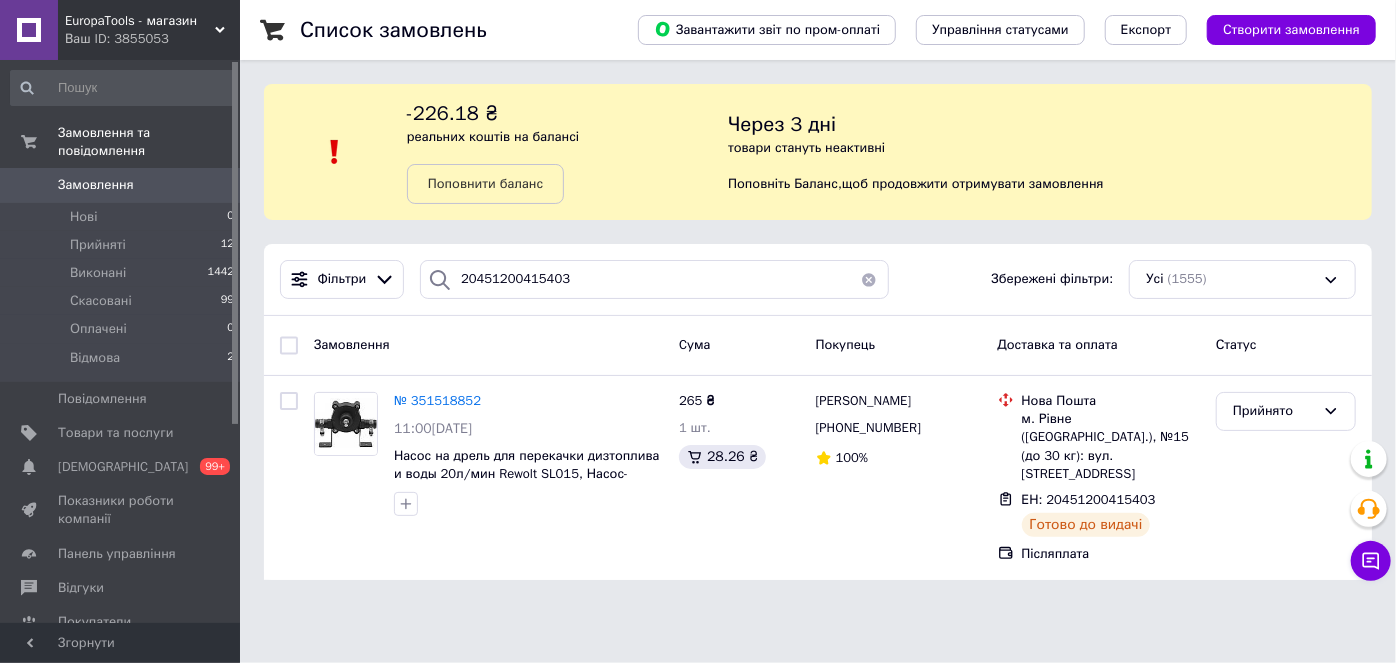 click on "Замовлення" at bounding box center [96, 185] 